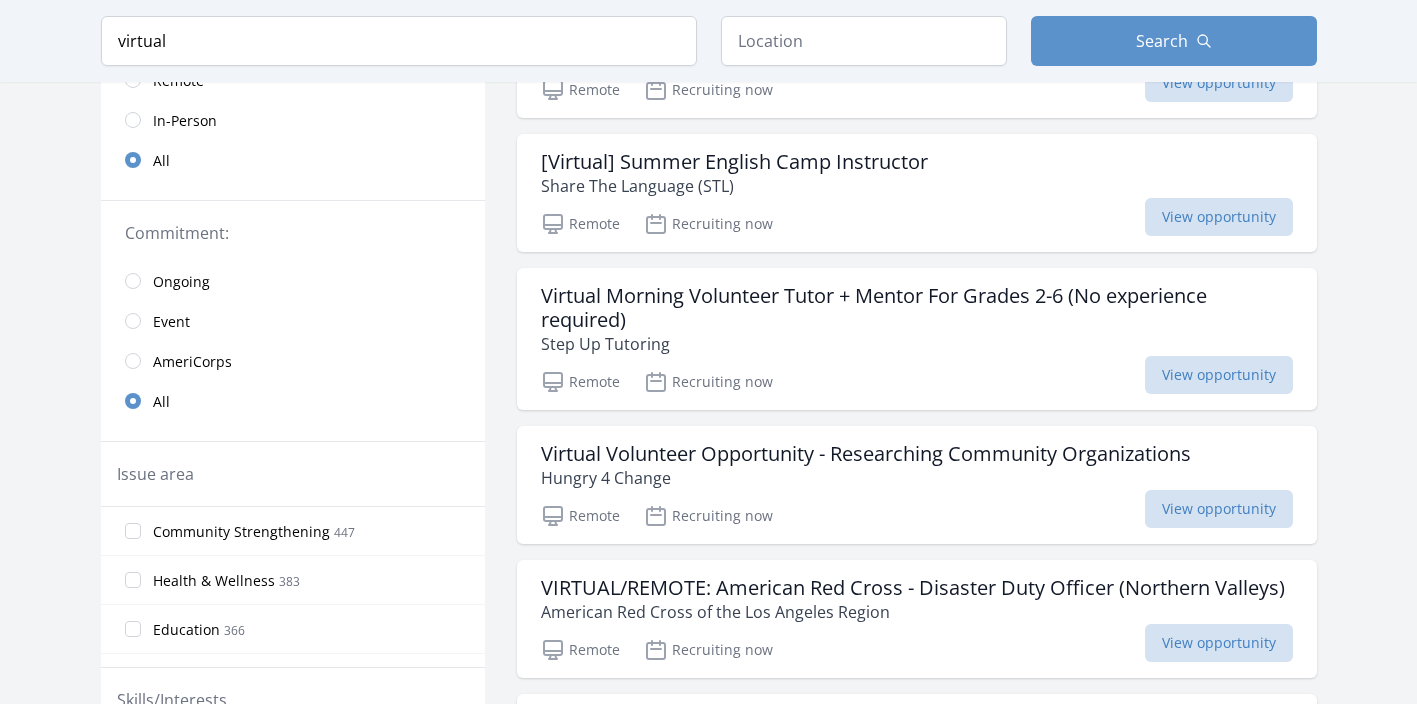 scroll, scrollTop: 445, scrollLeft: 0, axis: vertical 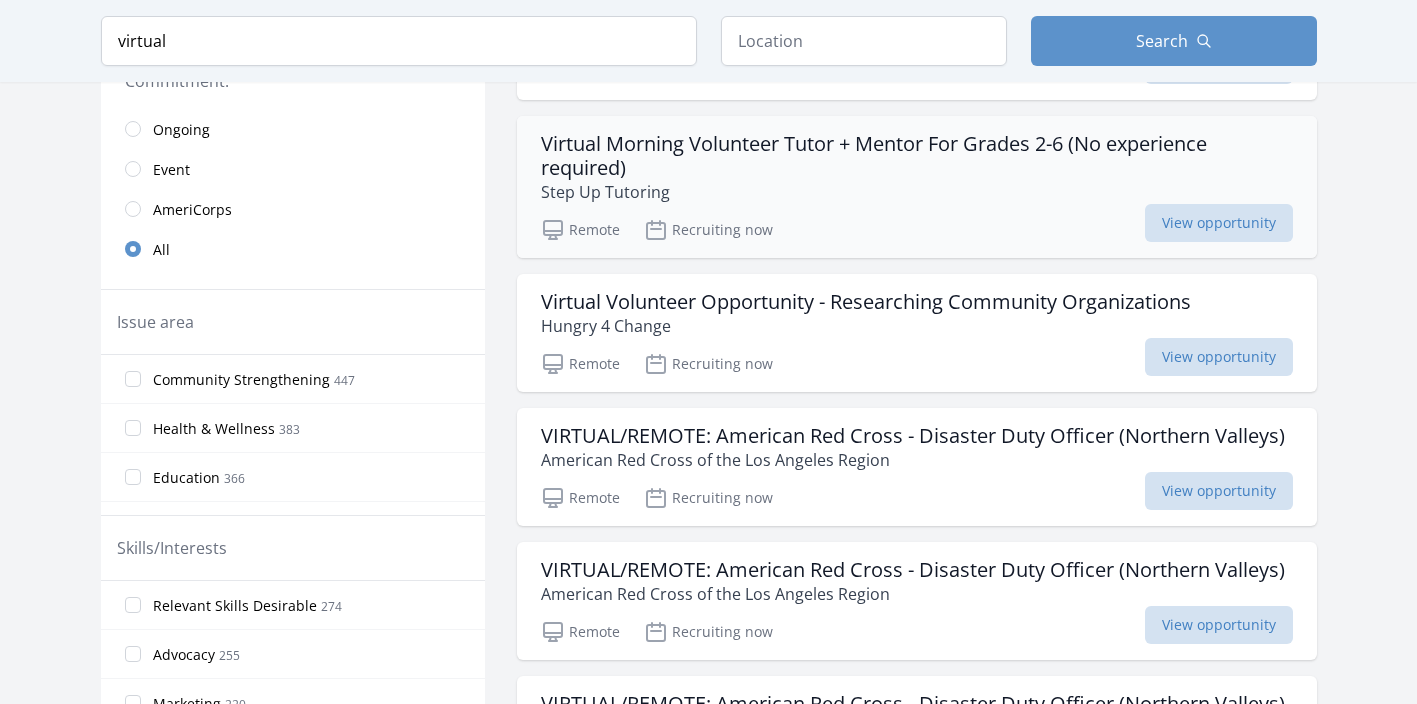 click on "Virtual Morning Volunteer Tutor + Mentor For Grades 2-6 (No experience required)" at bounding box center [917, 156] 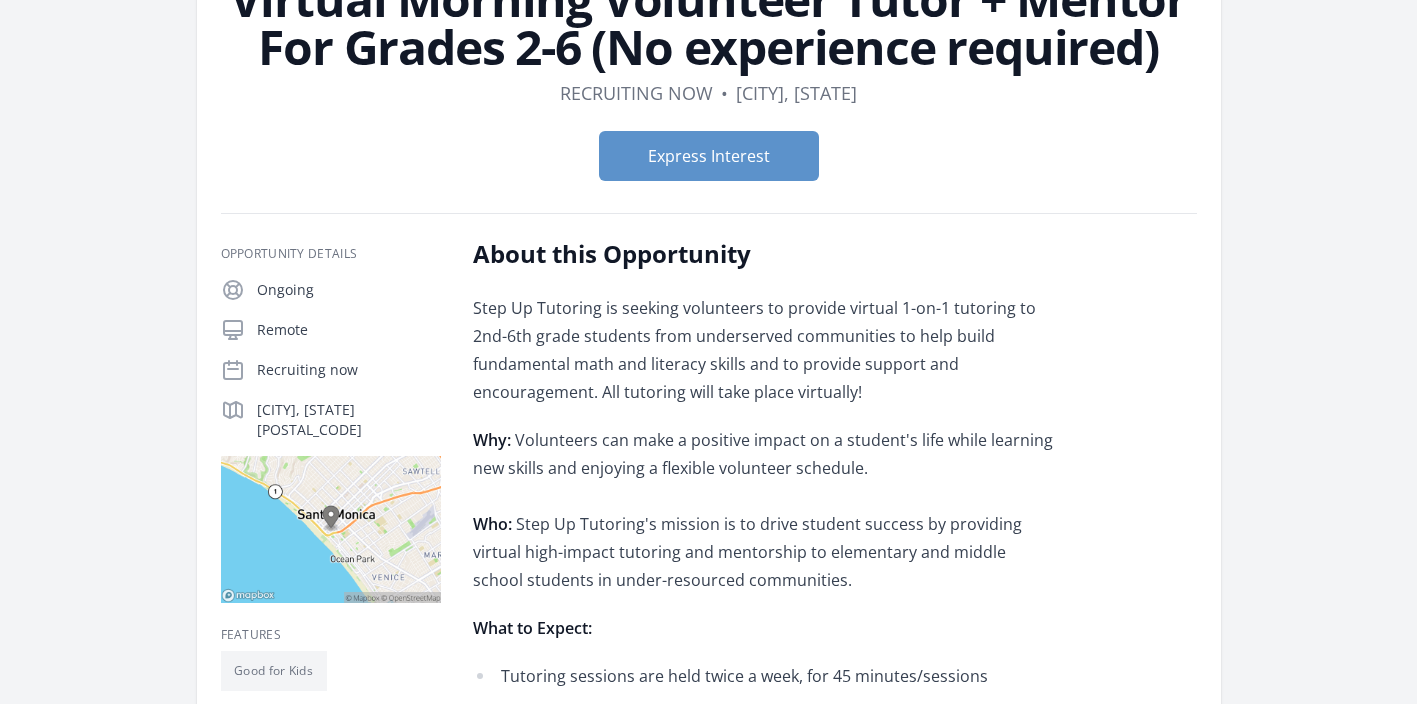 scroll, scrollTop: 34, scrollLeft: 0, axis: vertical 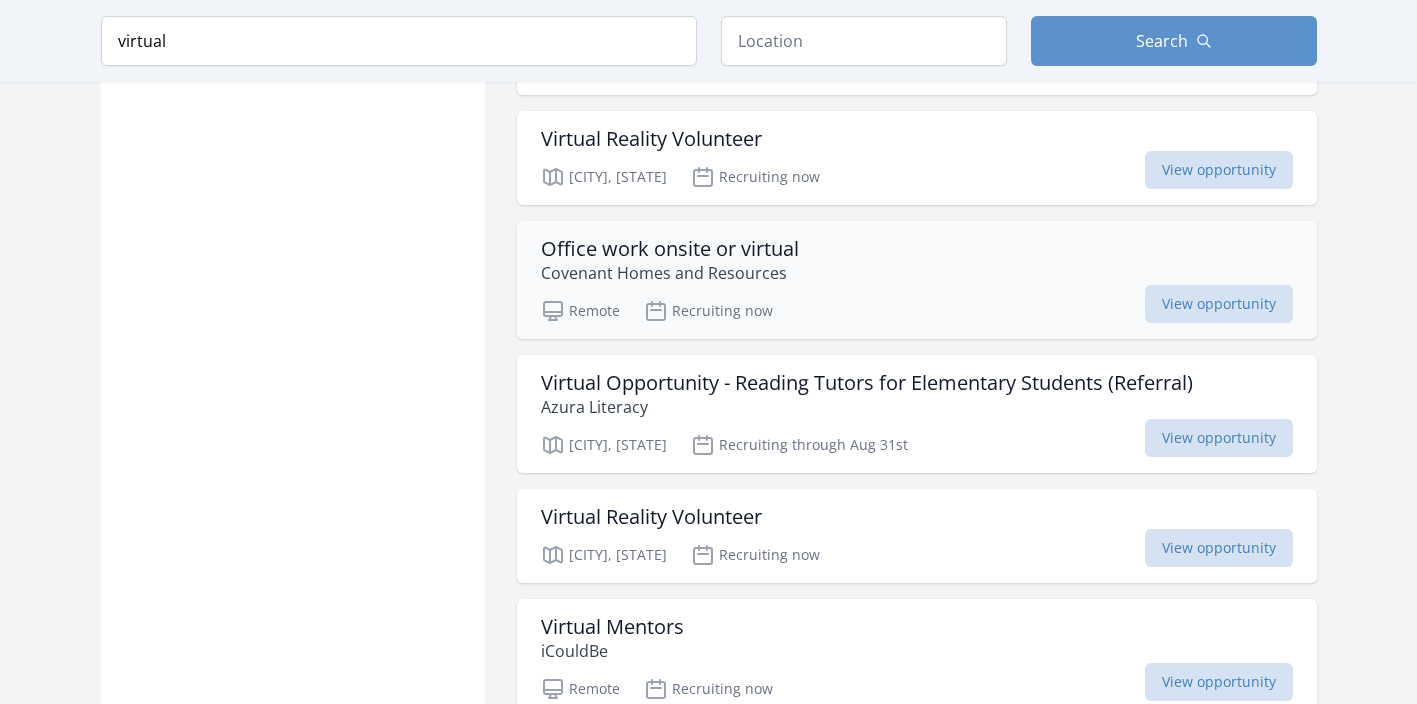 click on "Remote
Recruiting now
View opportunity" at bounding box center [917, 308] 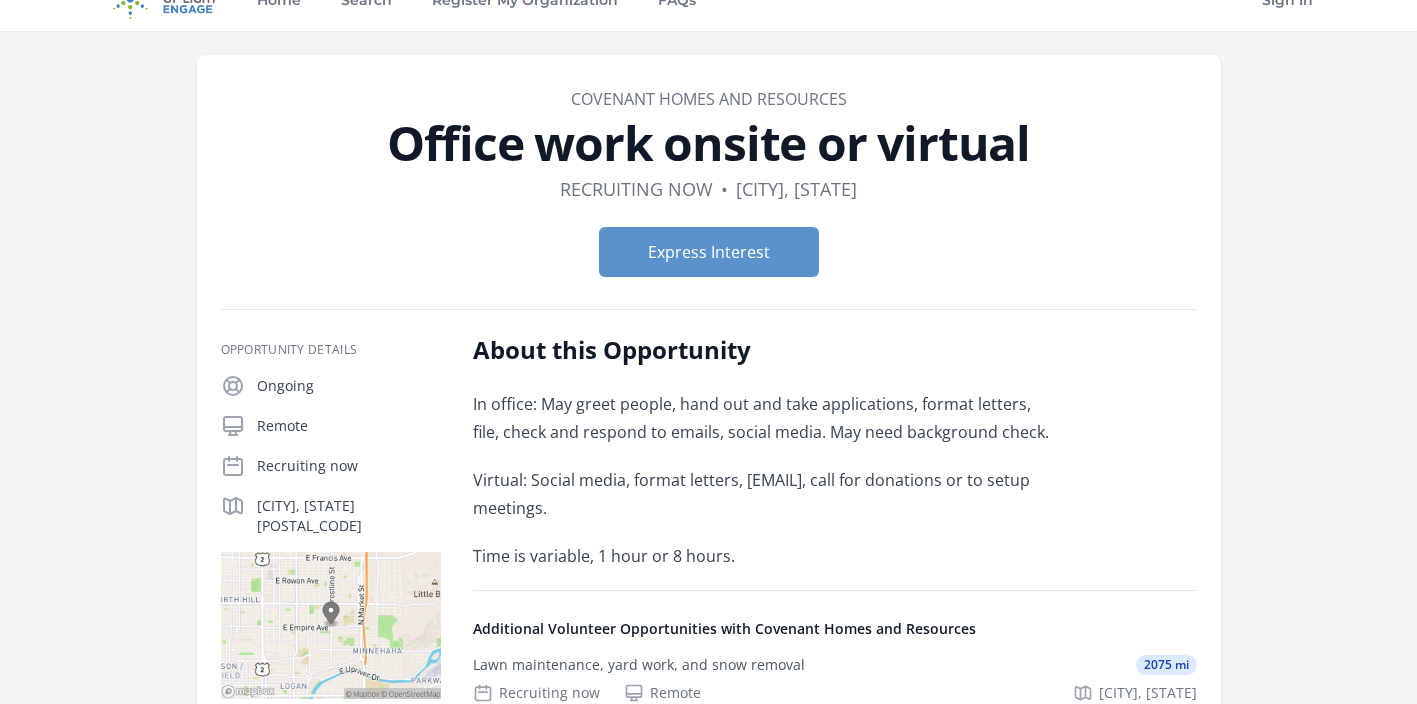 scroll, scrollTop: 7, scrollLeft: 0, axis: vertical 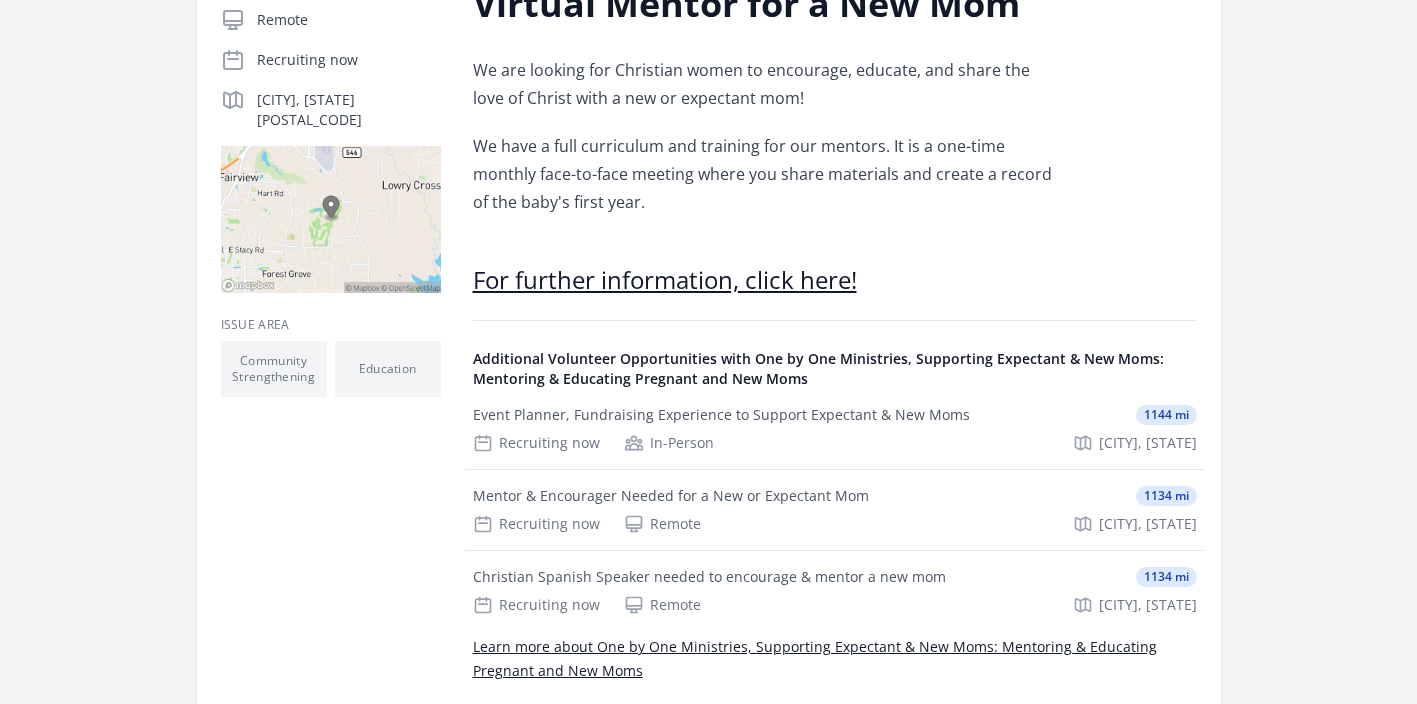 click on "For further information, click here!" at bounding box center (665, 279) 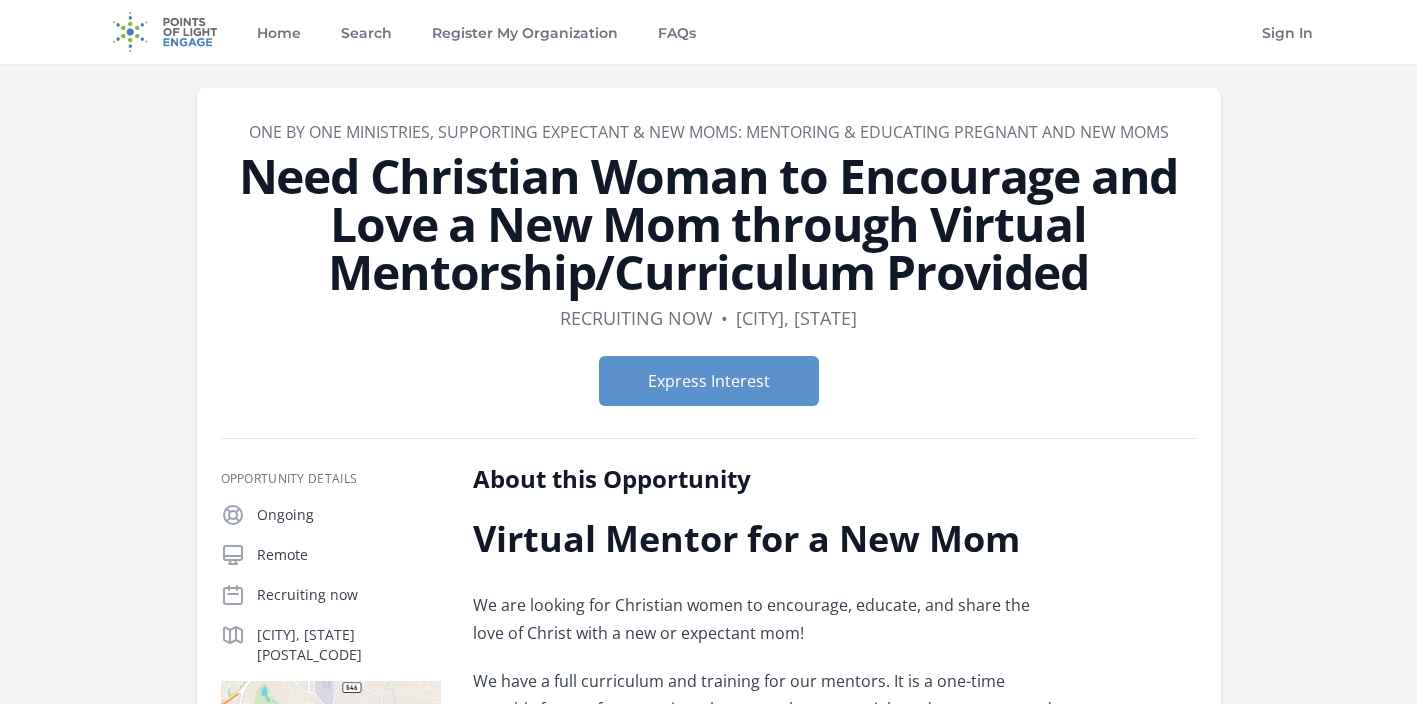 scroll, scrollTop: 0, scrollLeft: 0, axis: both 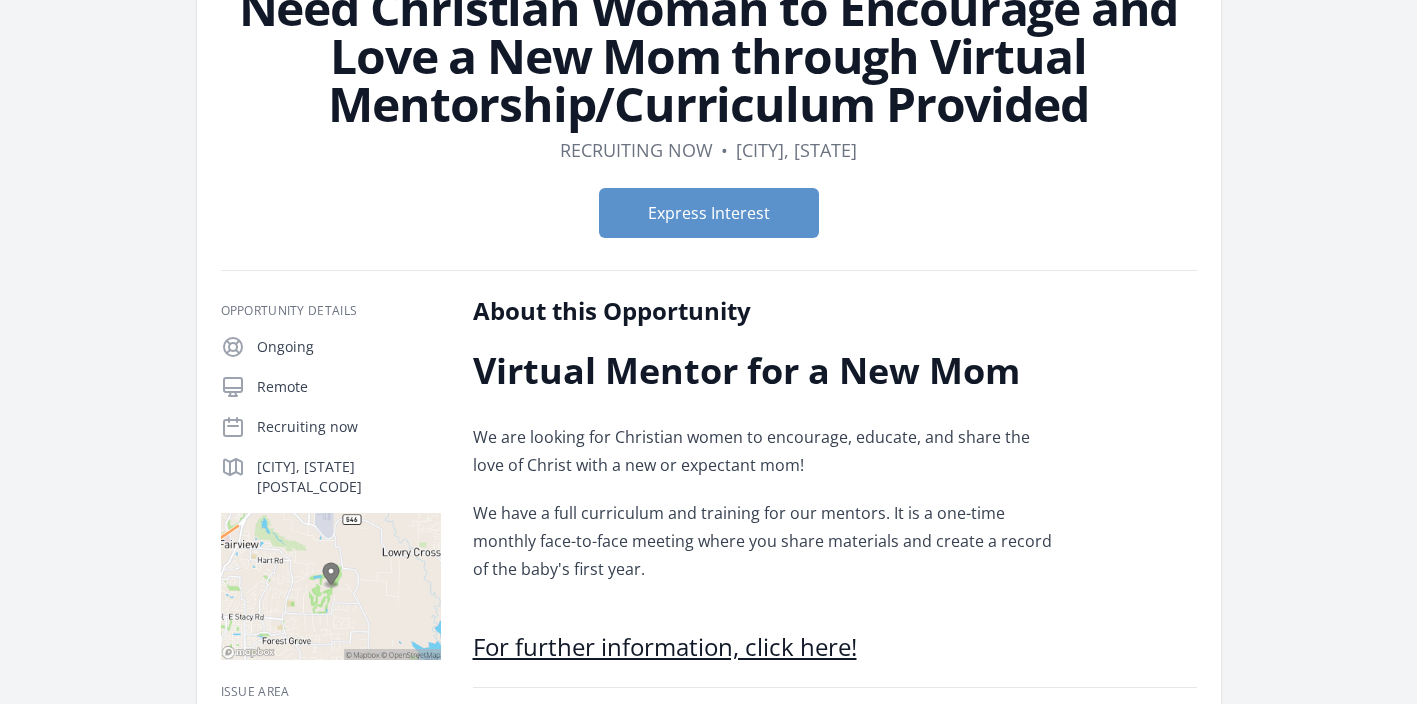 click on "For further information, click here!" at bounding box center (665, 646) 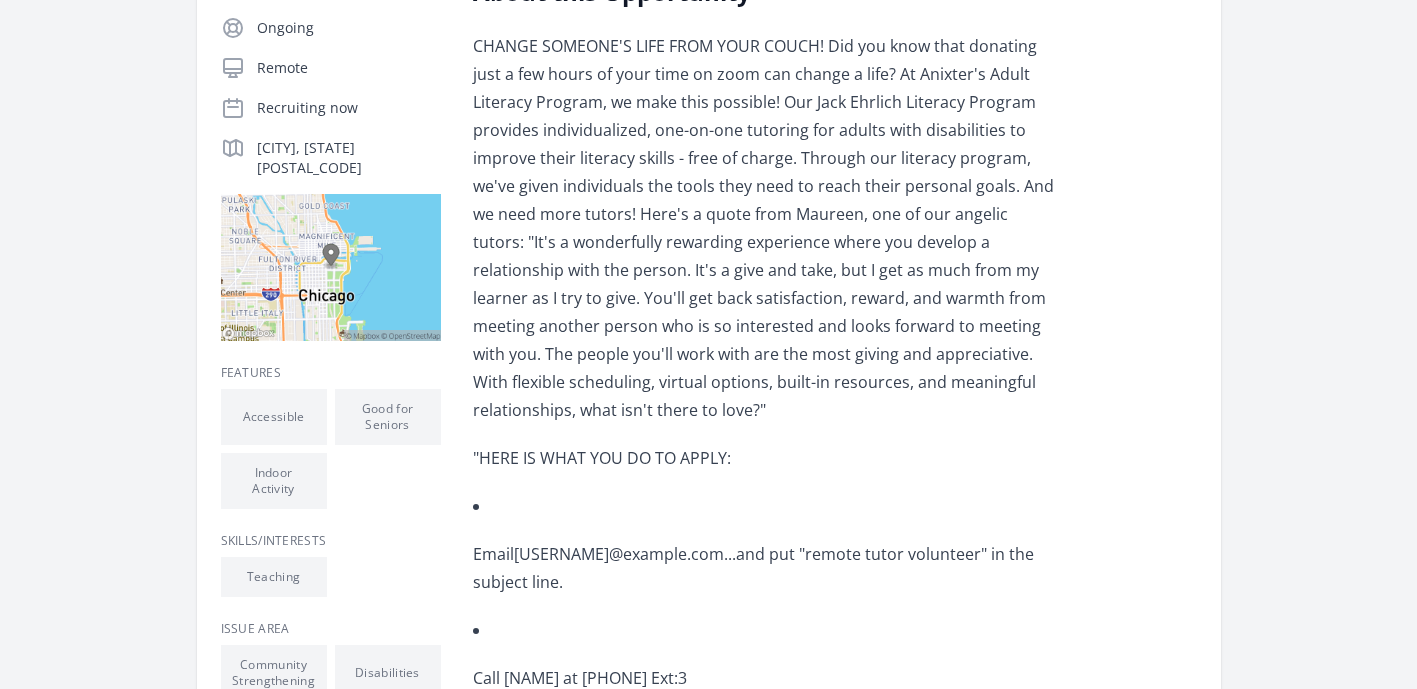 scroll, scrollTop: 541, scrollLeft: 0, axis: vertical 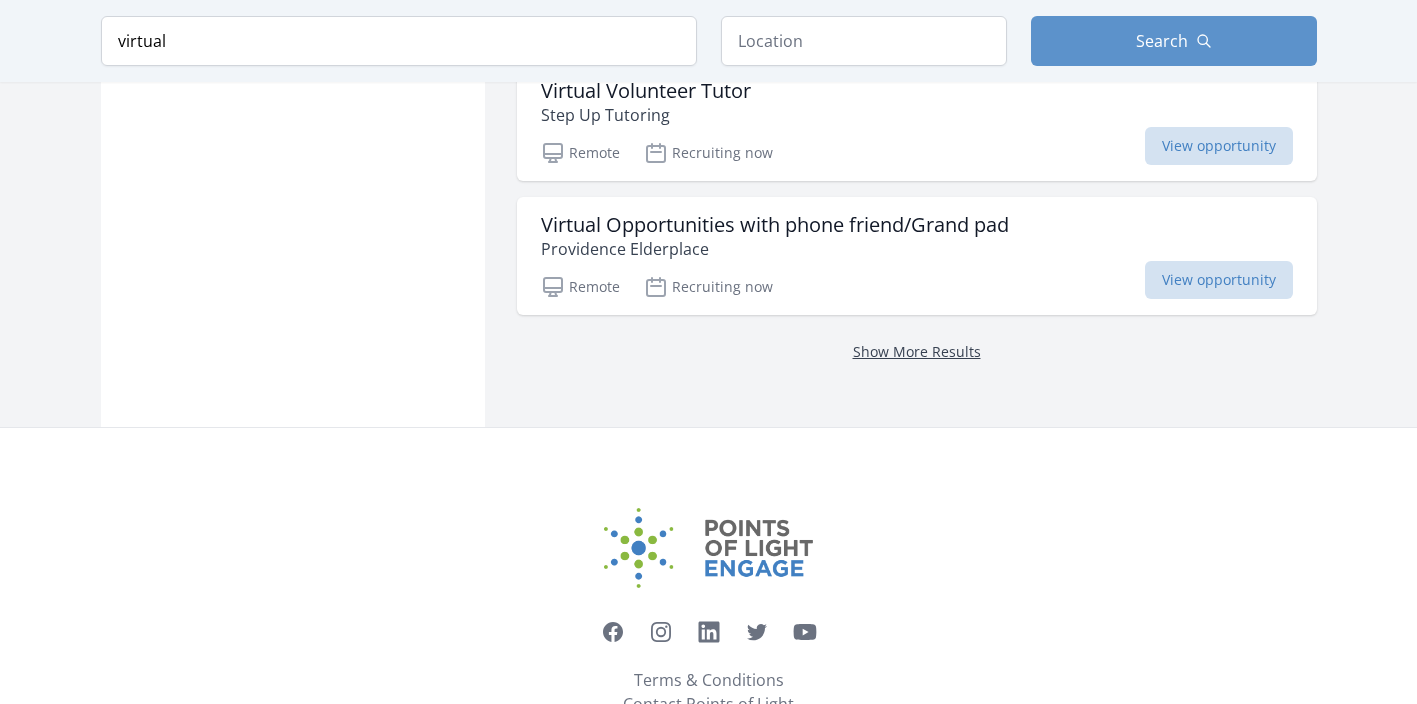 click on "Show More Results" at bounding box center (917, 351) 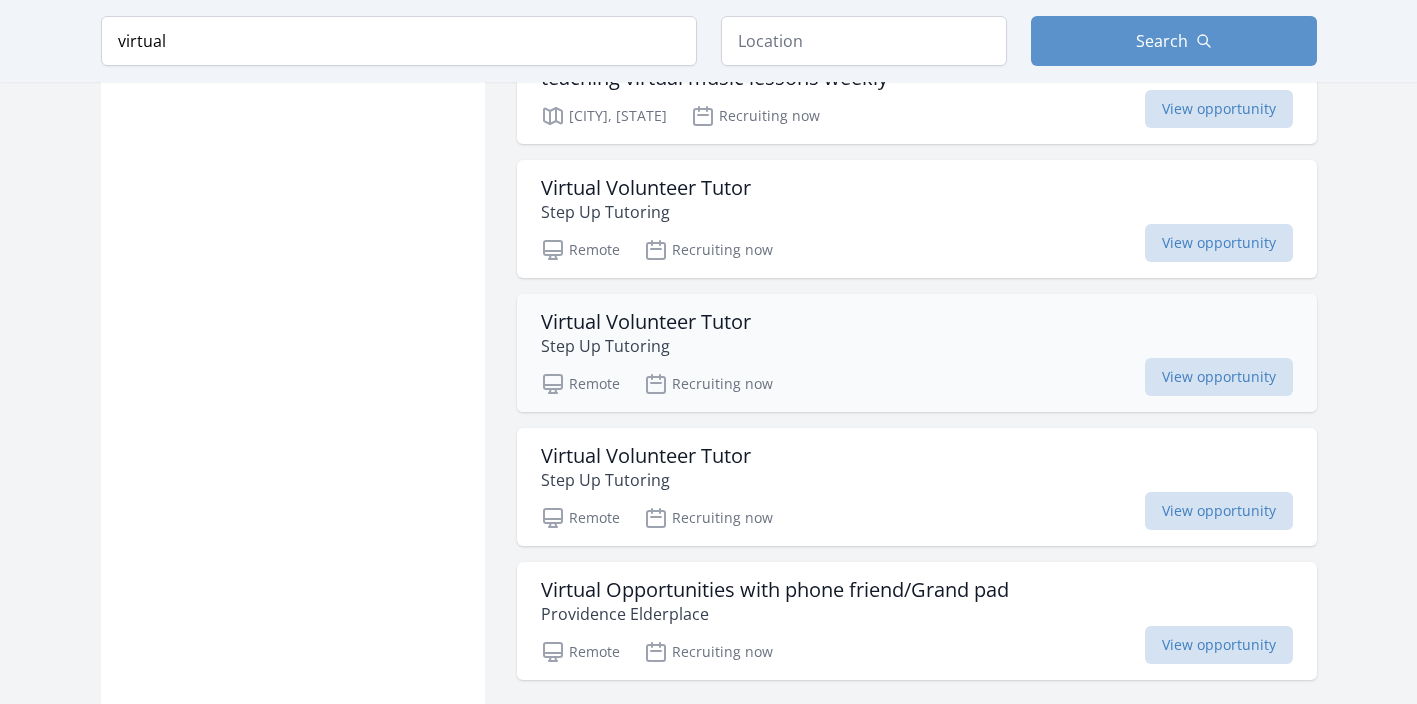 scroll, scrollTop: 24153, scrollLeft: 0, axis: vertical 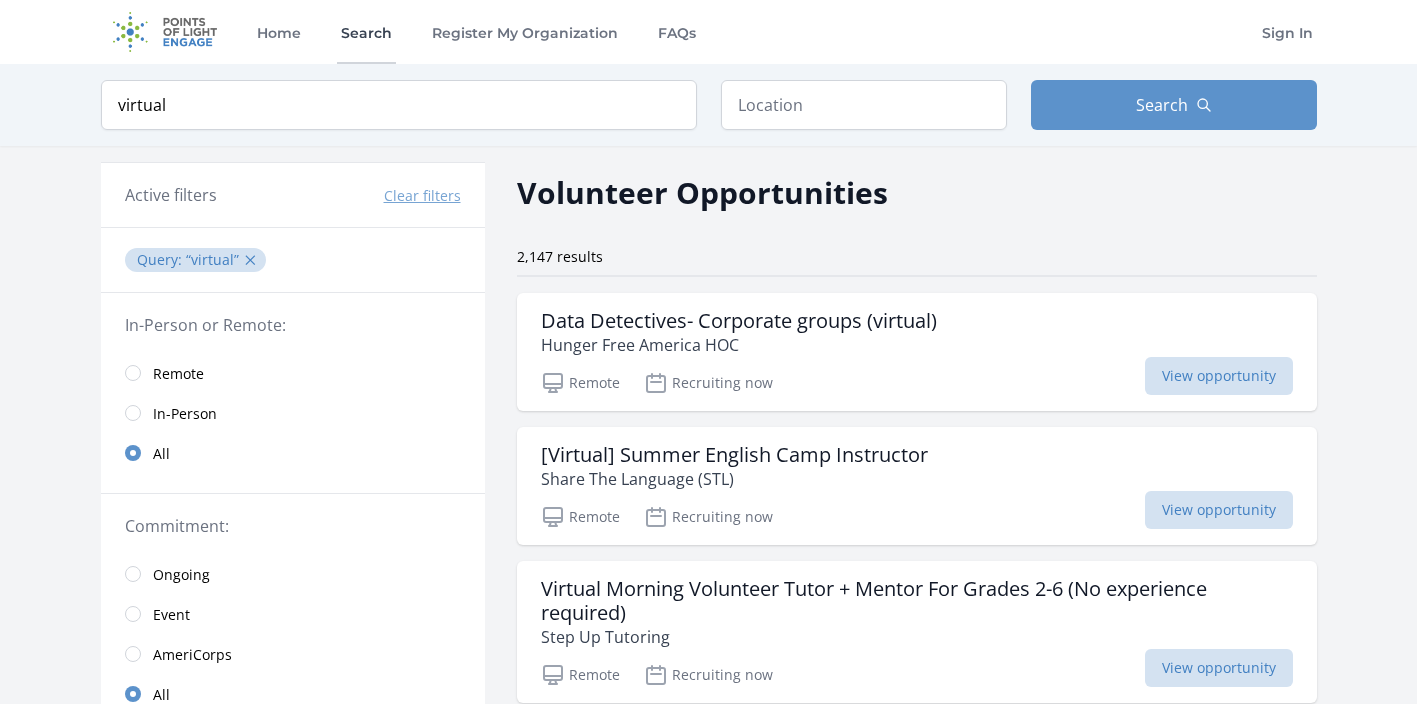 click on "Search" at bounding box center (366, 32) 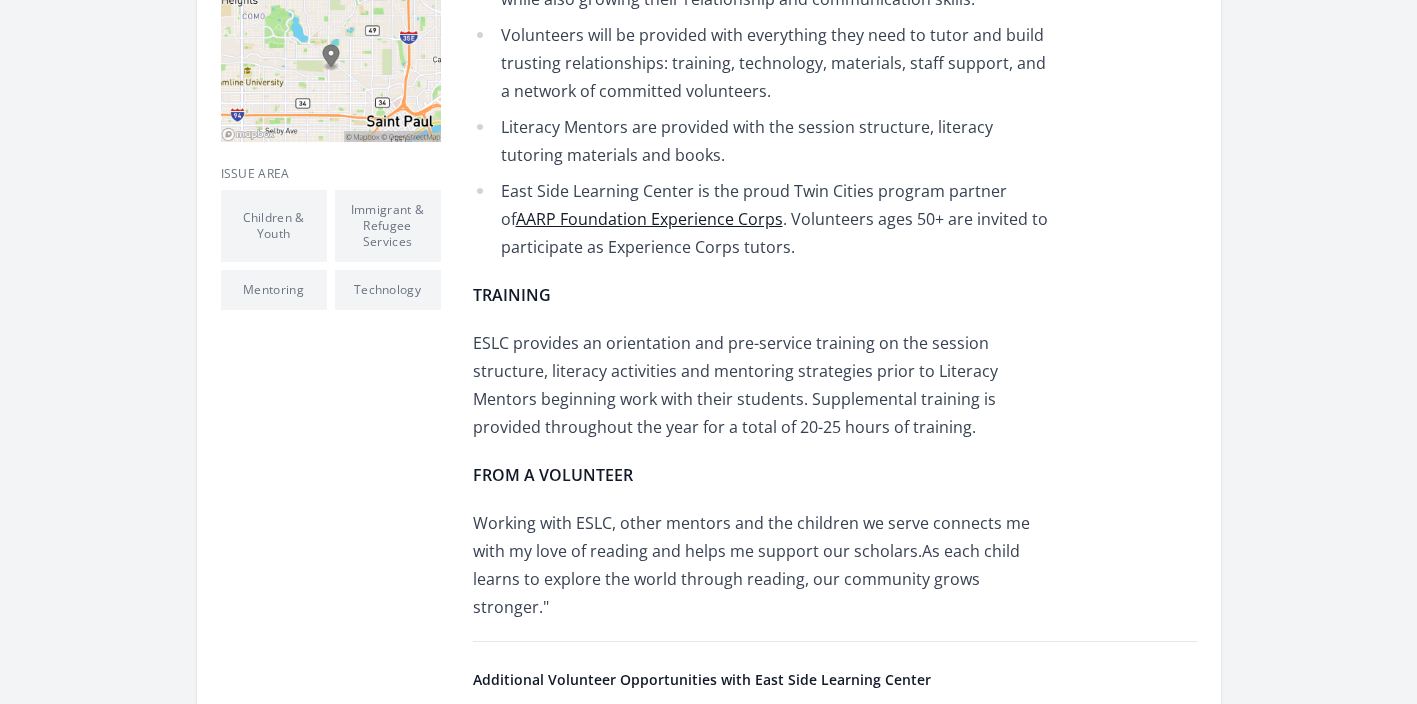 scroll, scrollTop: 0, scrollLeft: 0, axis: both 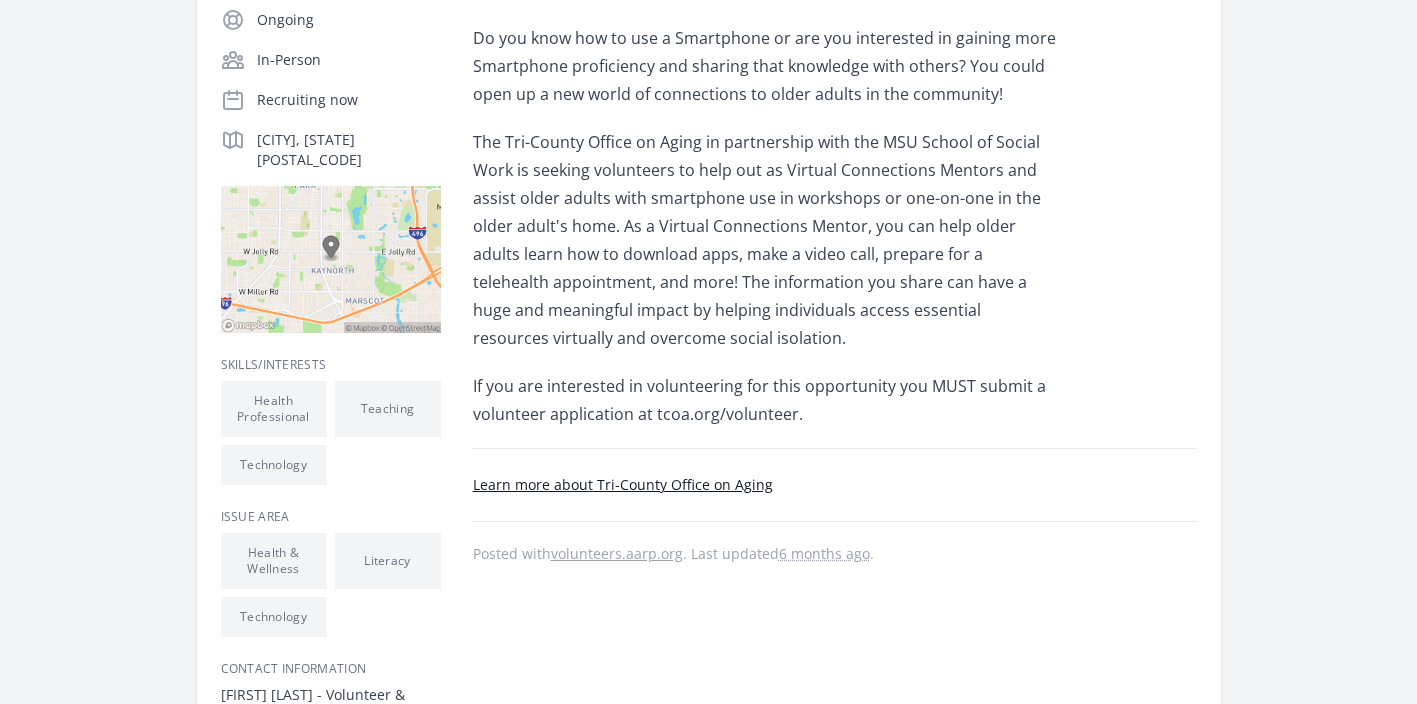 click on "Learn more about Tri-County Office on Aging" at bounding box center [623, 484] 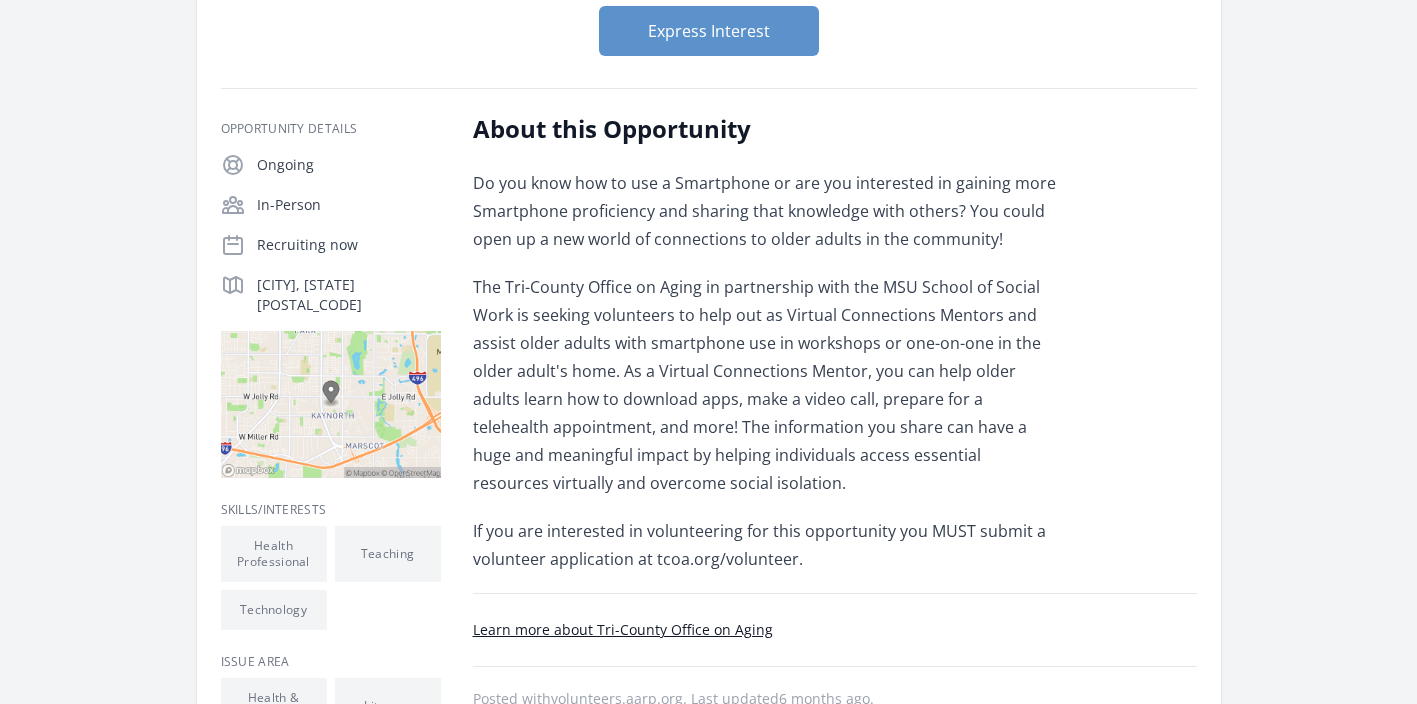 scroll, scrollTop: 155, scrollLeft: 0, axis: vertical 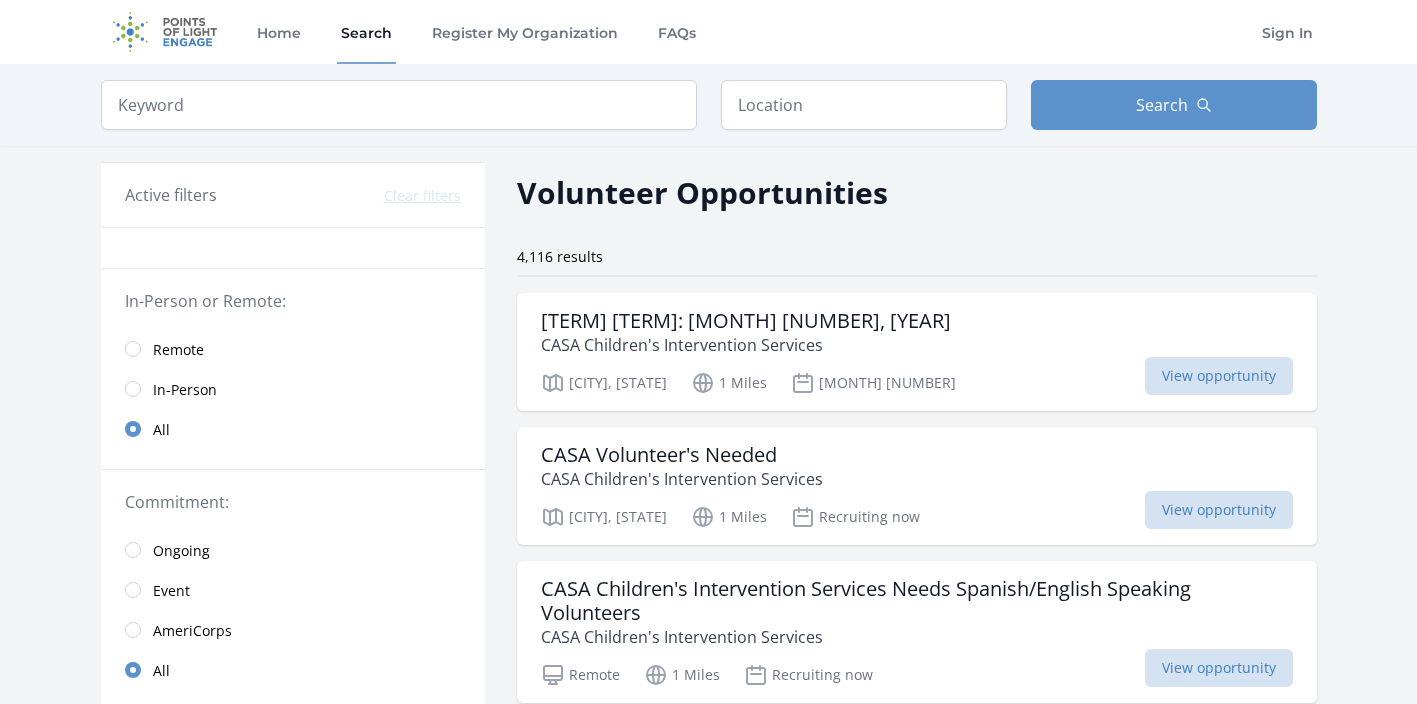 click at bounding box center (133, 349) 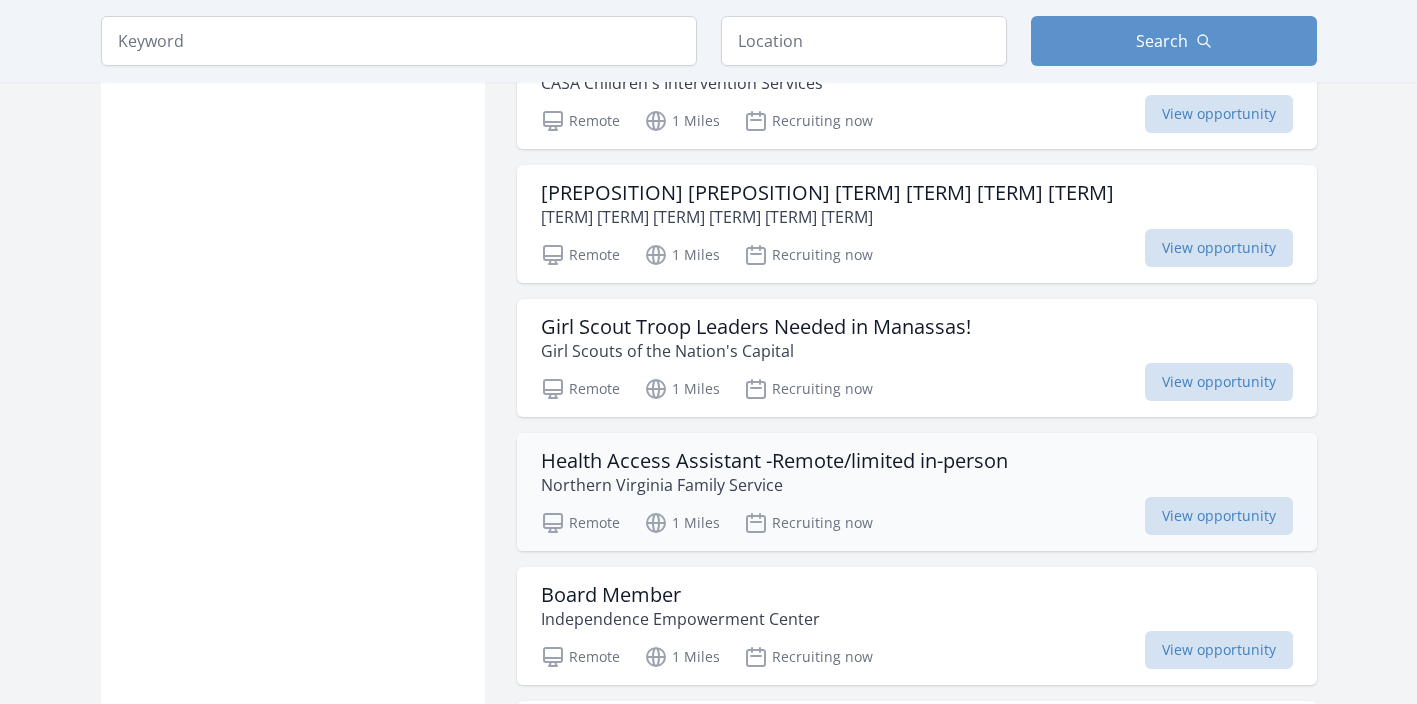 scroll, scrollTop: 1417, scrollLeft: 0, axis: vertical 